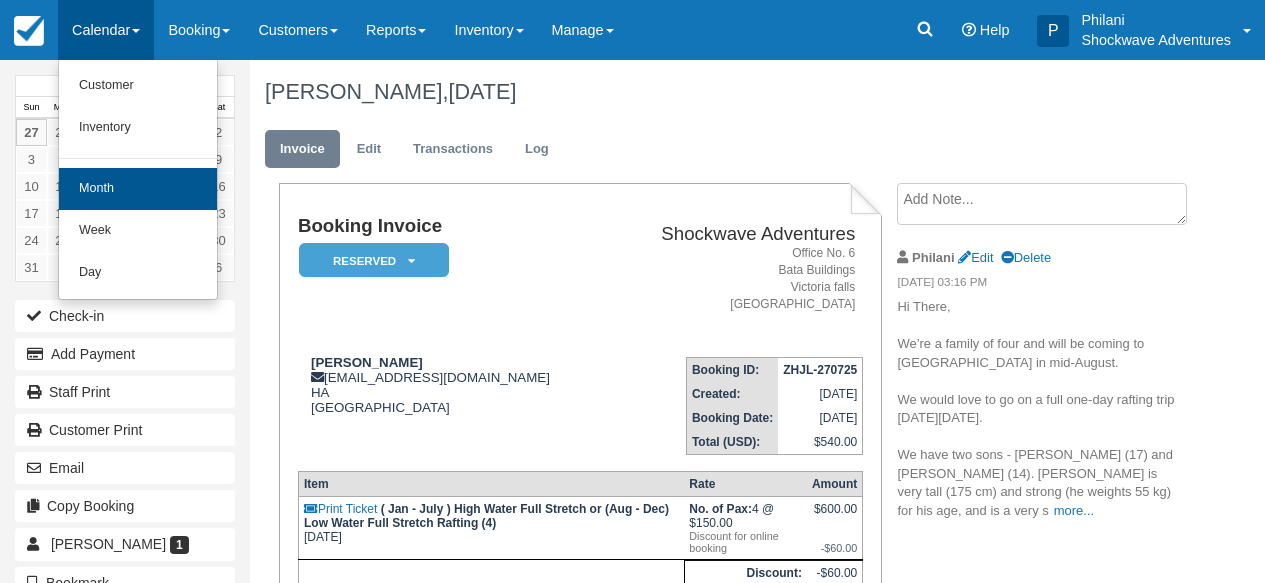 scroll, scrollTop: 0, scrollLeft: 0, axis: both 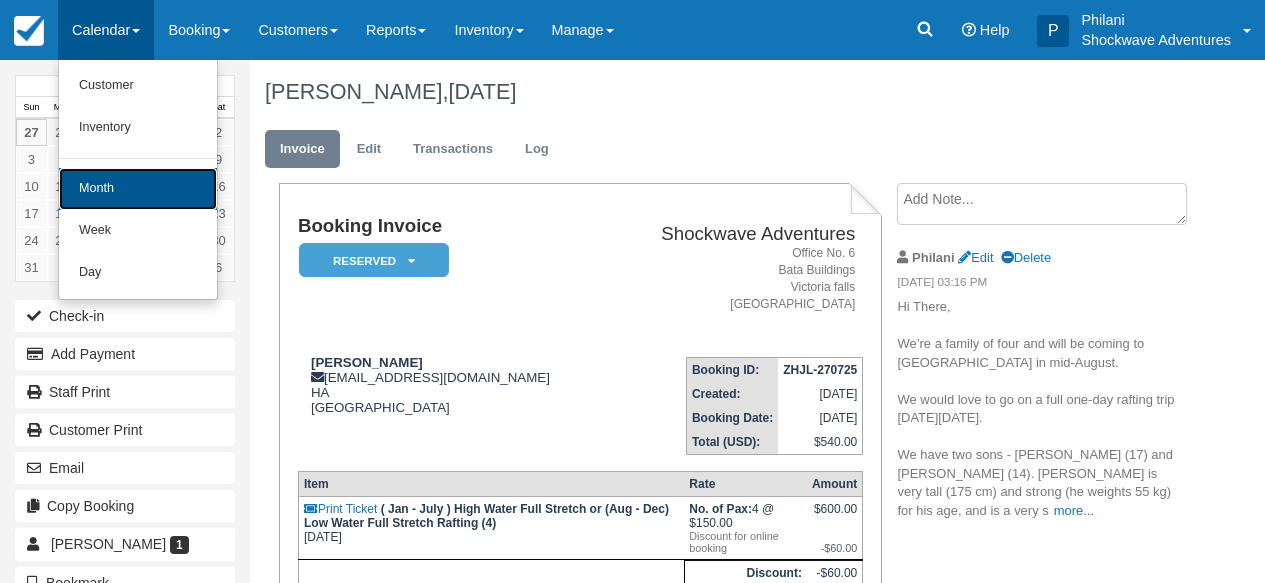 click on "Month" at bounding box center [138, 189] 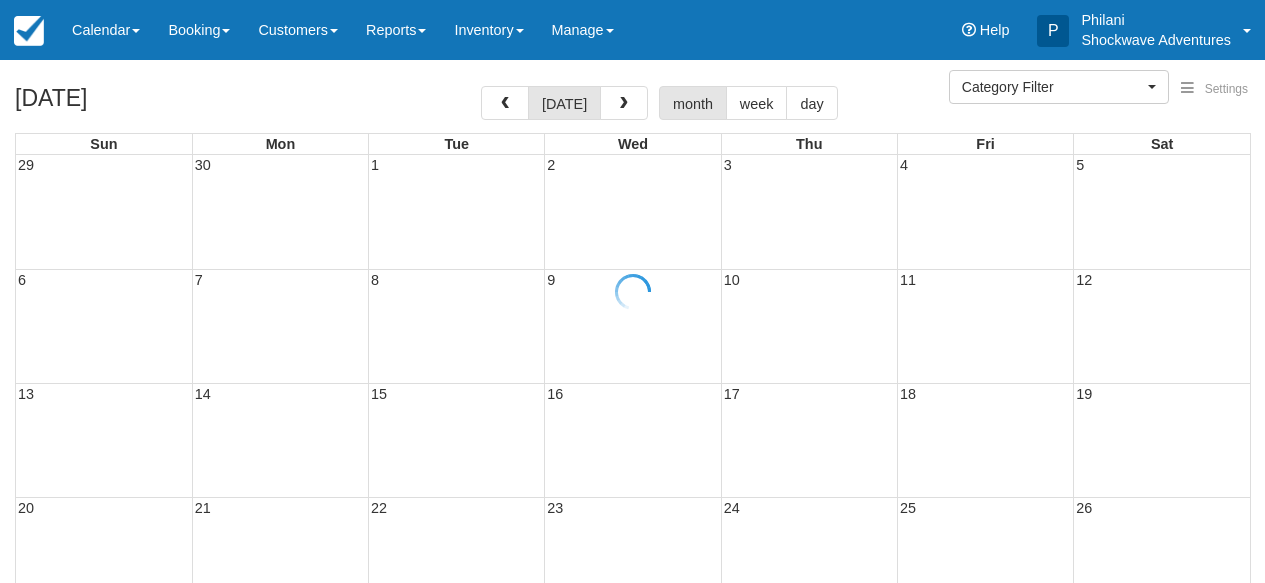 select 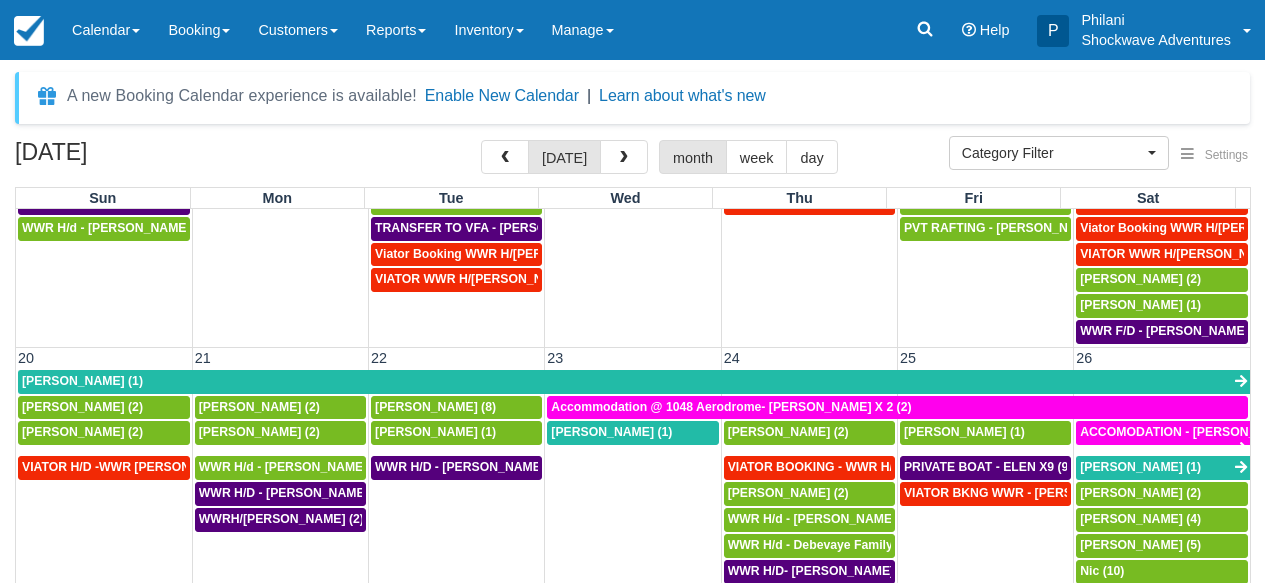 scroll, scrollTop: 1079, scrollLeft: 0, axis: vertical 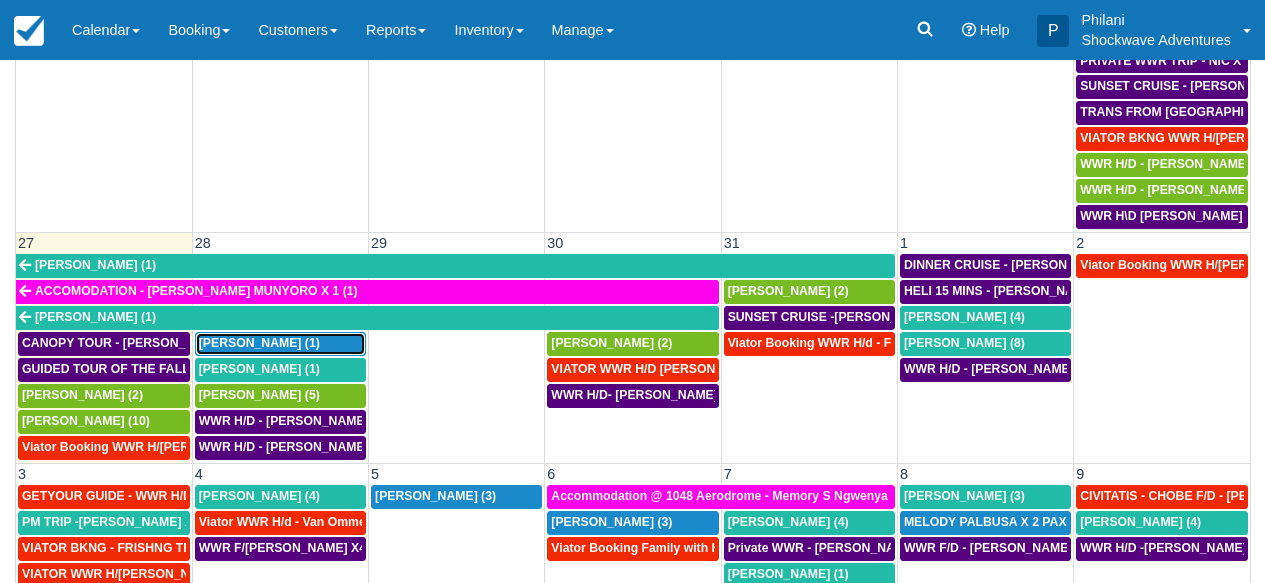 click on "ARJUN PAUL (1)" at bounding box center [259, 343] 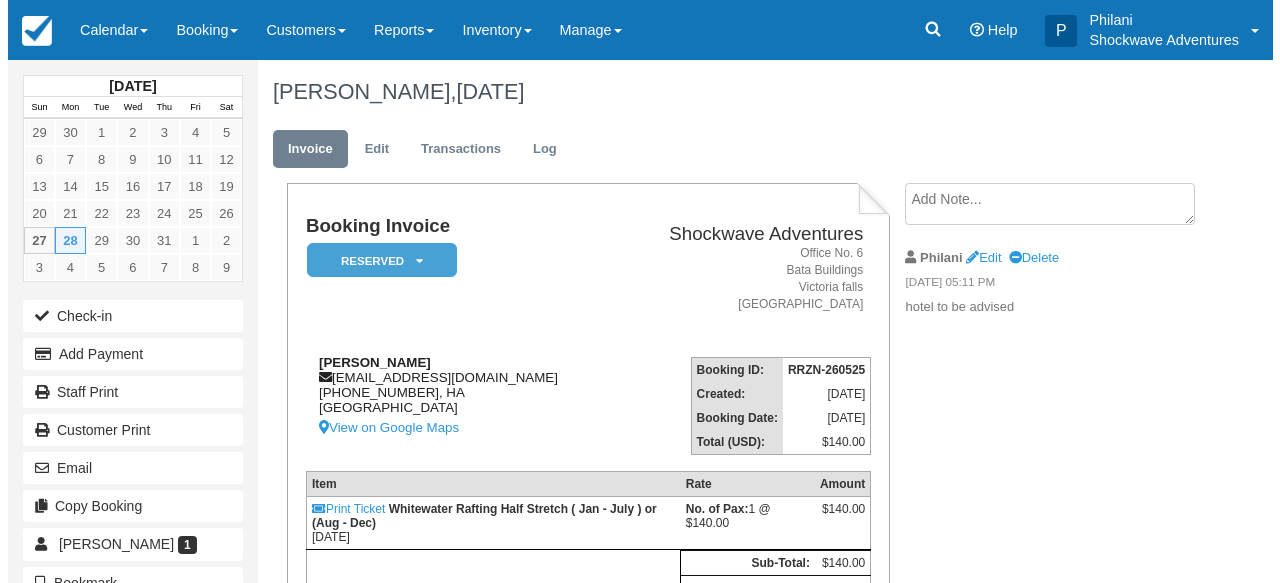 scroll, scrollTop: 0, scrollLeft: 0, axis: both 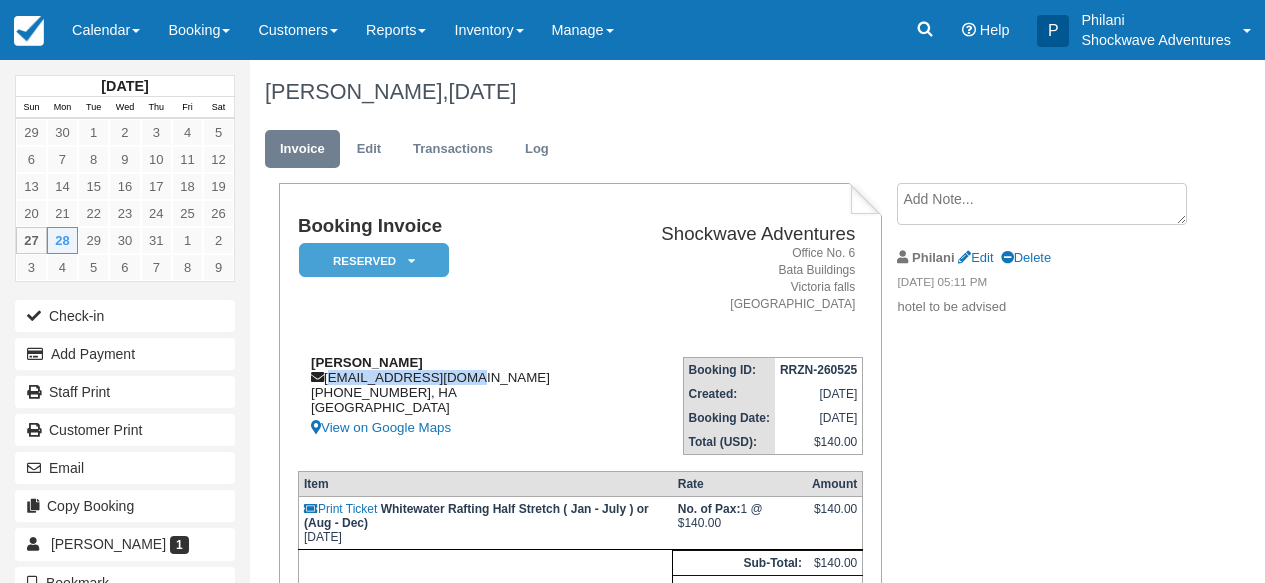 click on "[PERSON_NAME]  [EMAIL_ADDRESS][DOMAIN_NAME] [PHONE_NUMBER], [GEOGRAPHIC_DATA]
View on Google Maps" at bounding box center (452, 397) 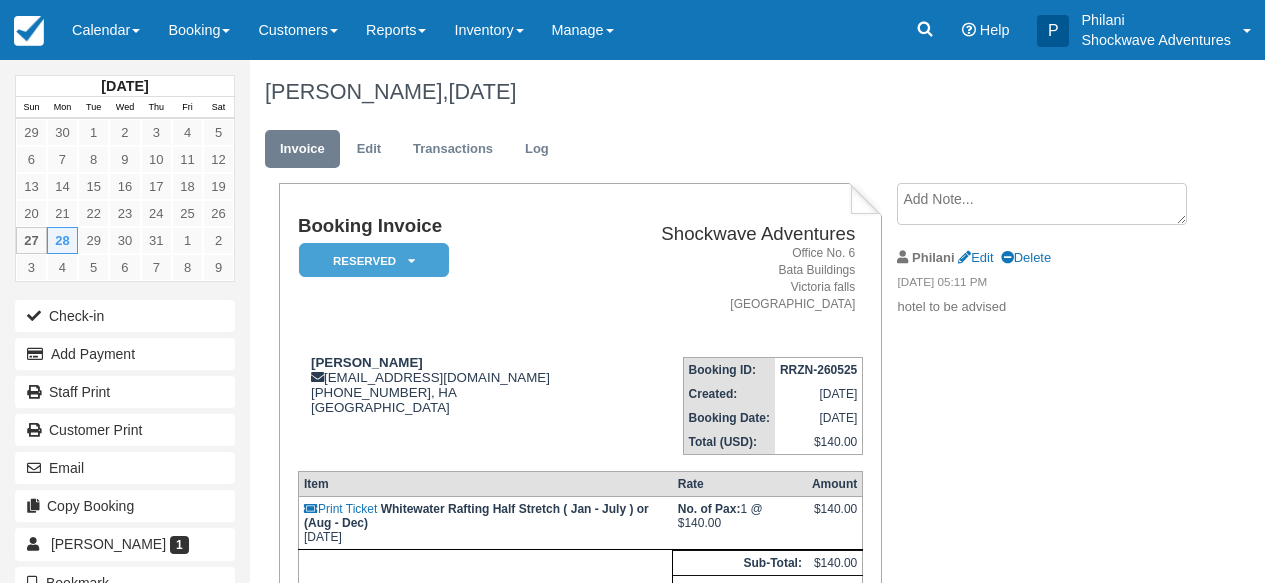click on "Shockwave Adventures
Office No. 6
Bata Buildings
Victoria falls
Zimbabwe" at bounding box center (734, 278) 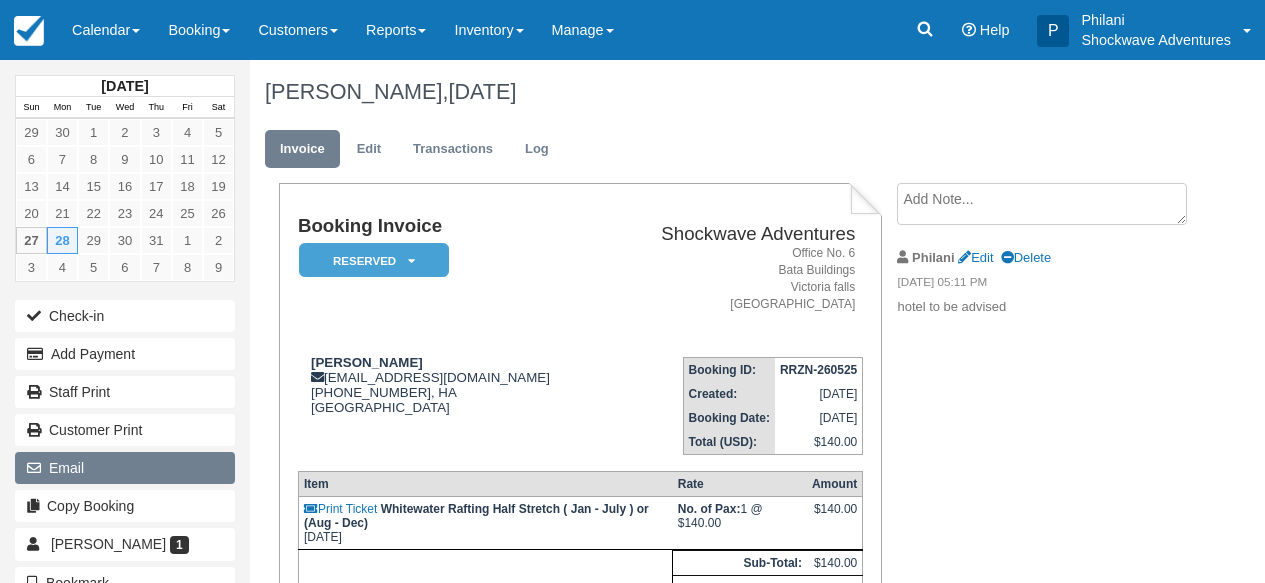 click on "Email" at bounding box center [125, 468] 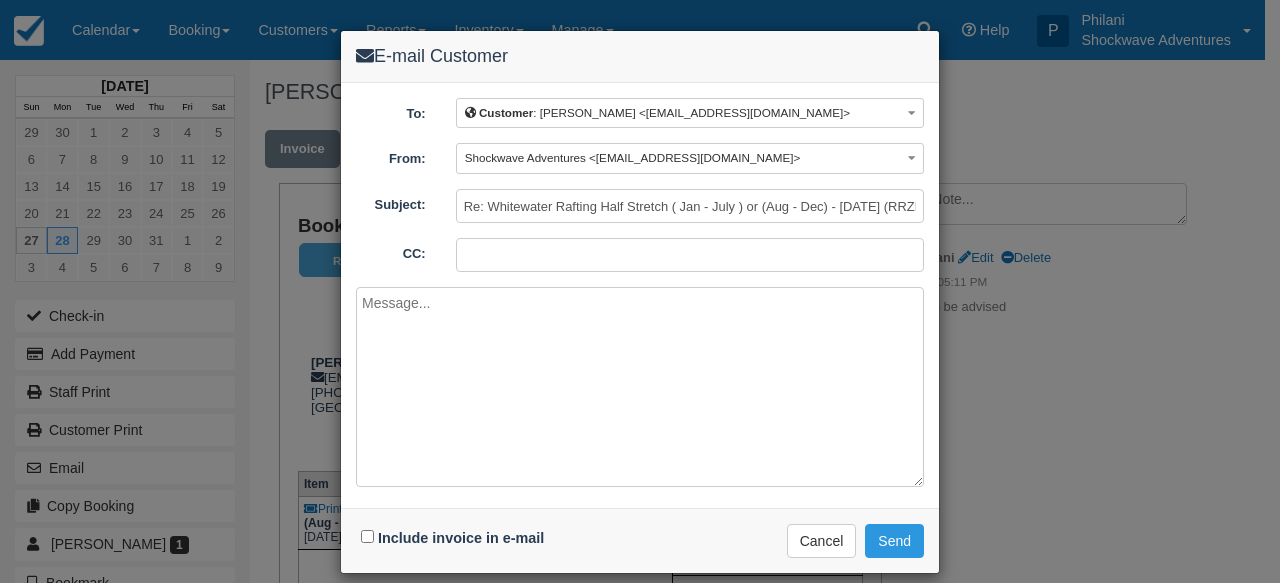 click at bounding box center (640, 387) 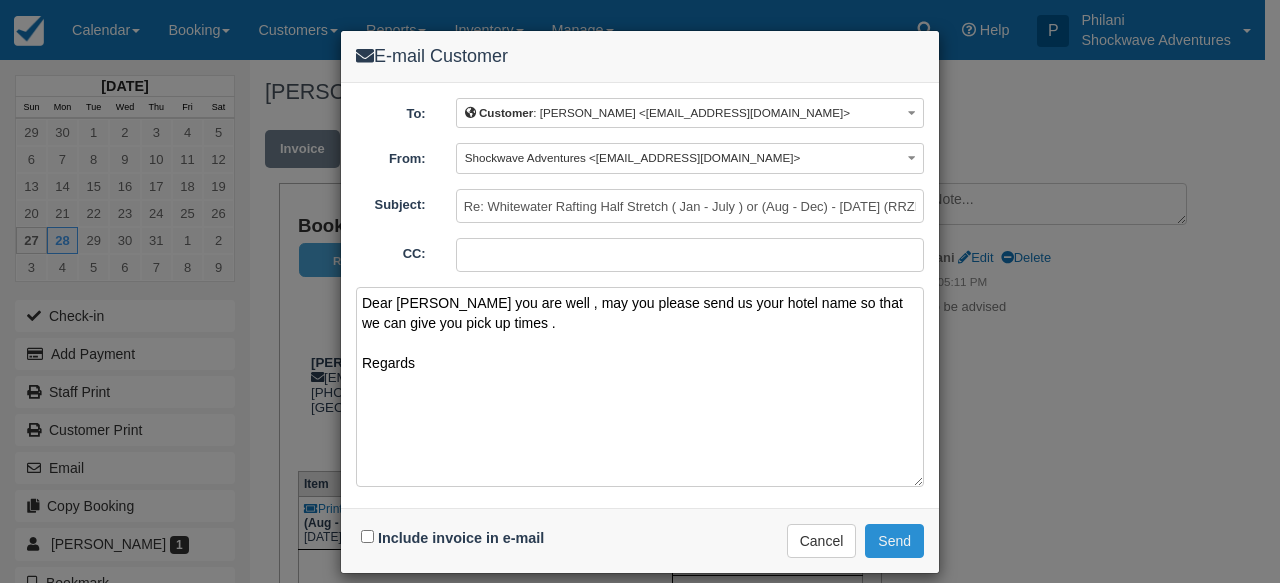 type on "Dear Arjun
Hope you are well , may you please send us your hotel name so that we can give you pick up times .
Regards" 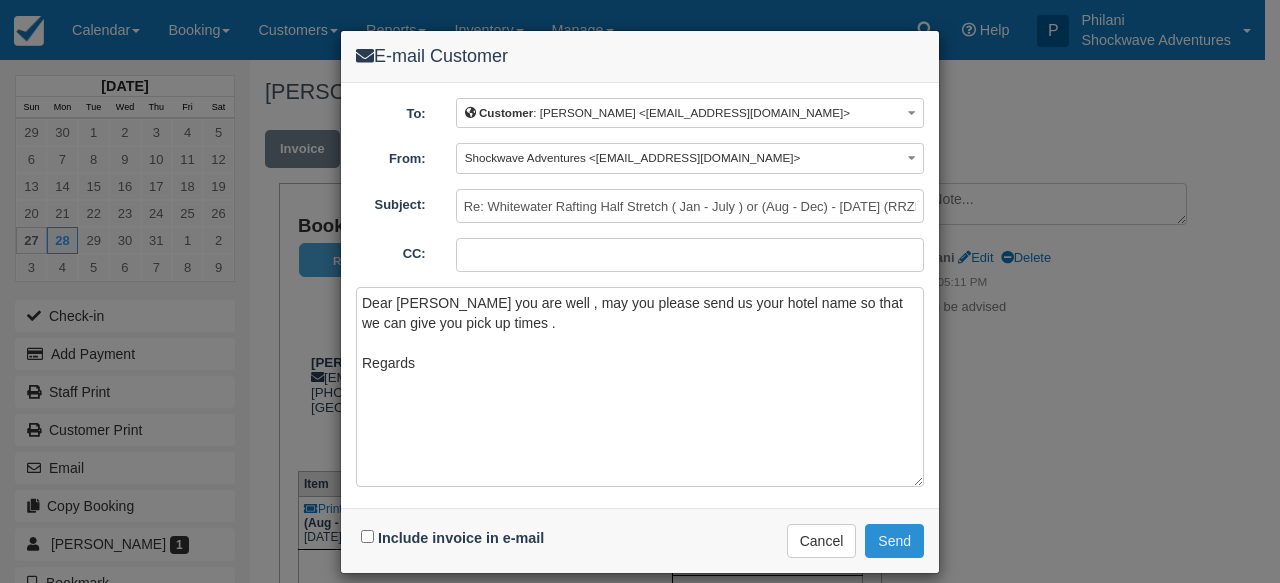 click on "Send" at bounding box center [894, 541] 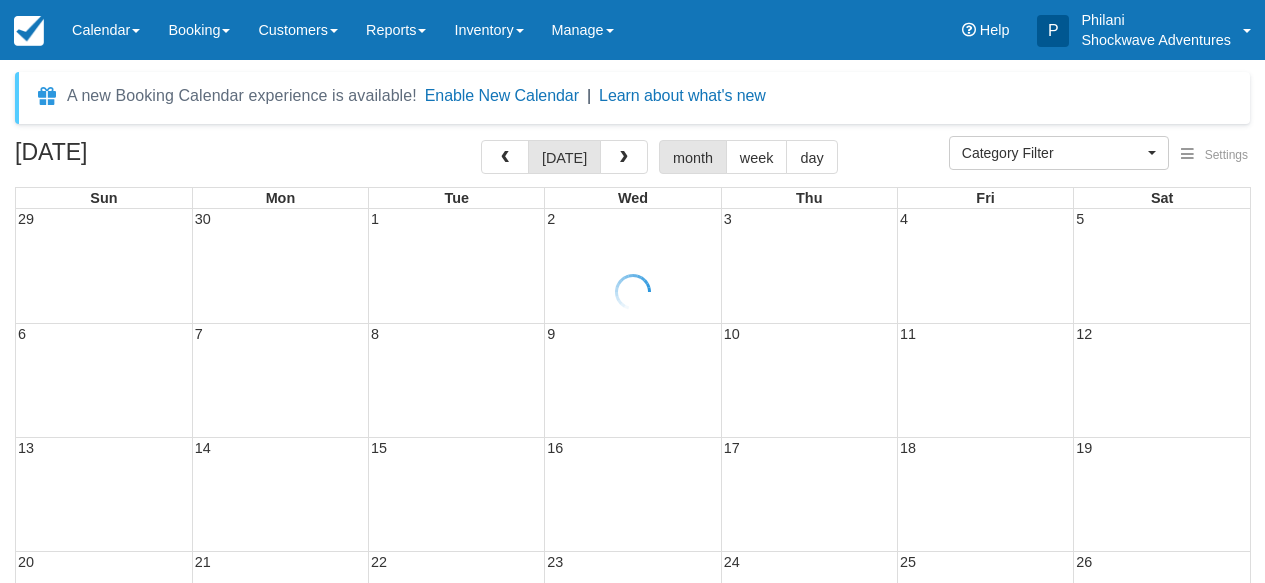 select 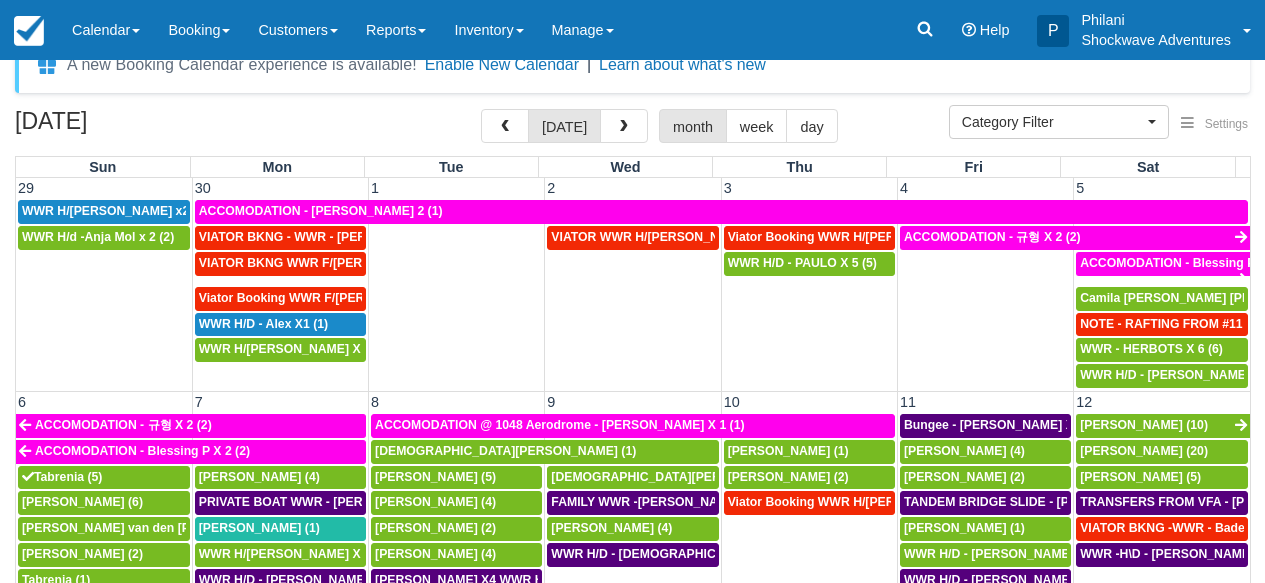 scroll, scrollTop: 319, scrollLeft: 0, axis: vertical 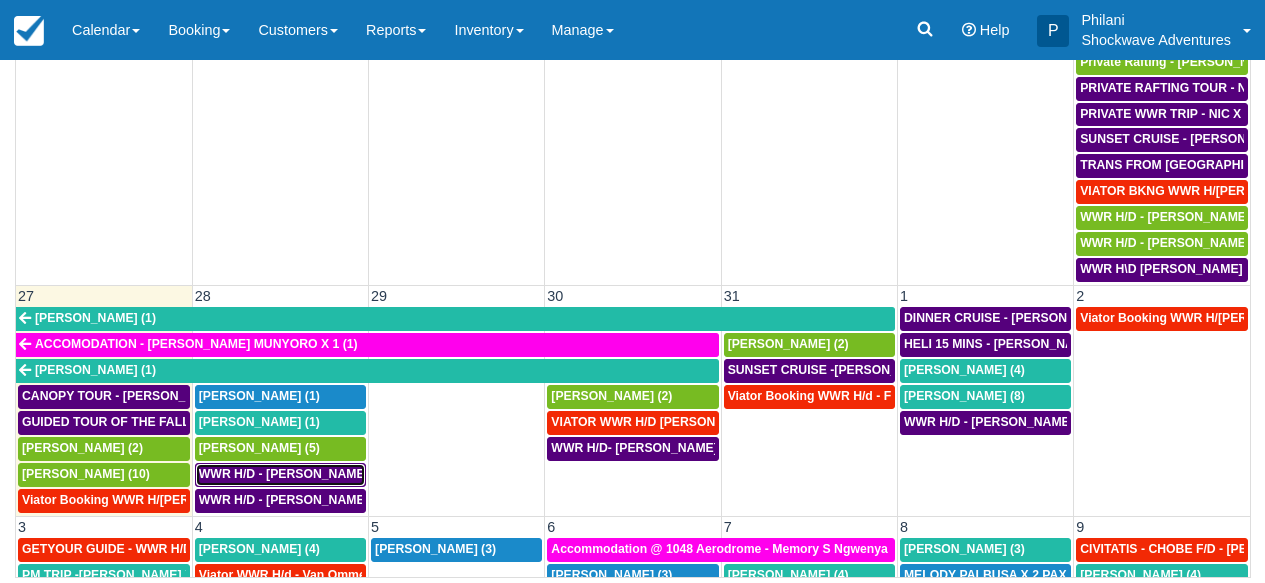 click on "WWR H/D - BRAD ALLEN X1 (1)" at bounding box center [302, 474] 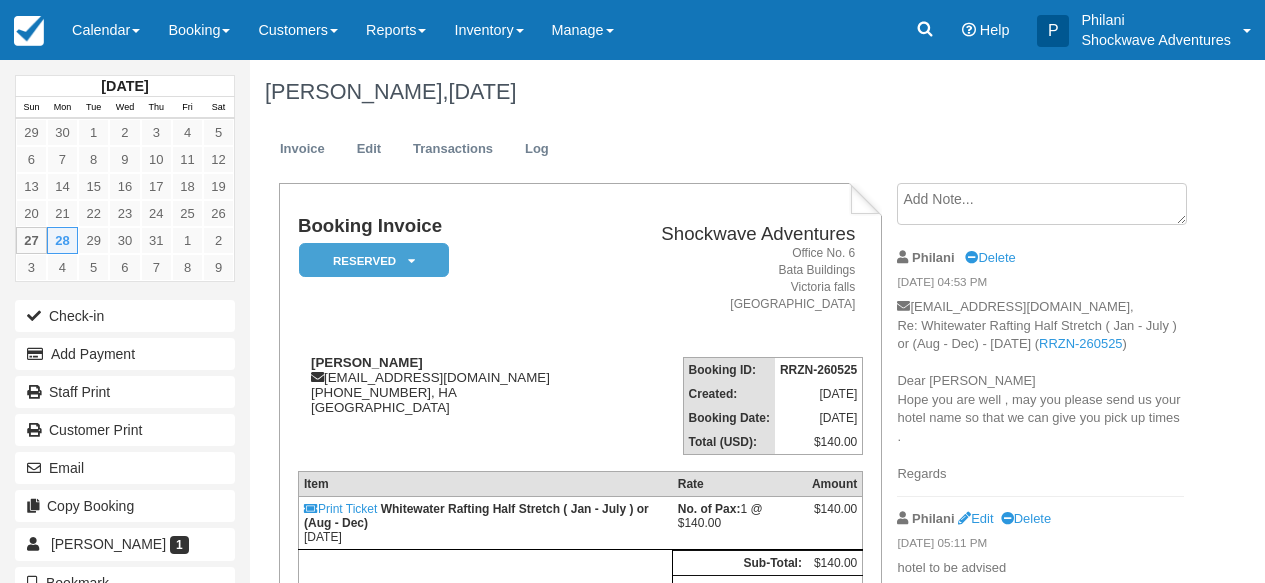scroll, scrollTop: 0, scrollLeft: 0, axis: both 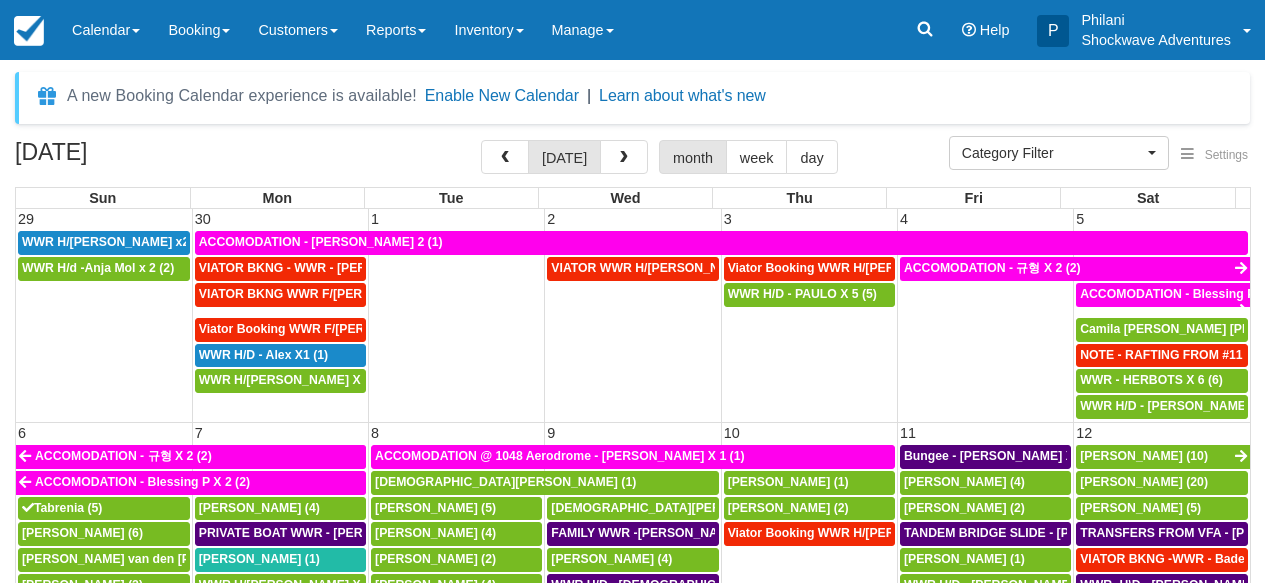 select 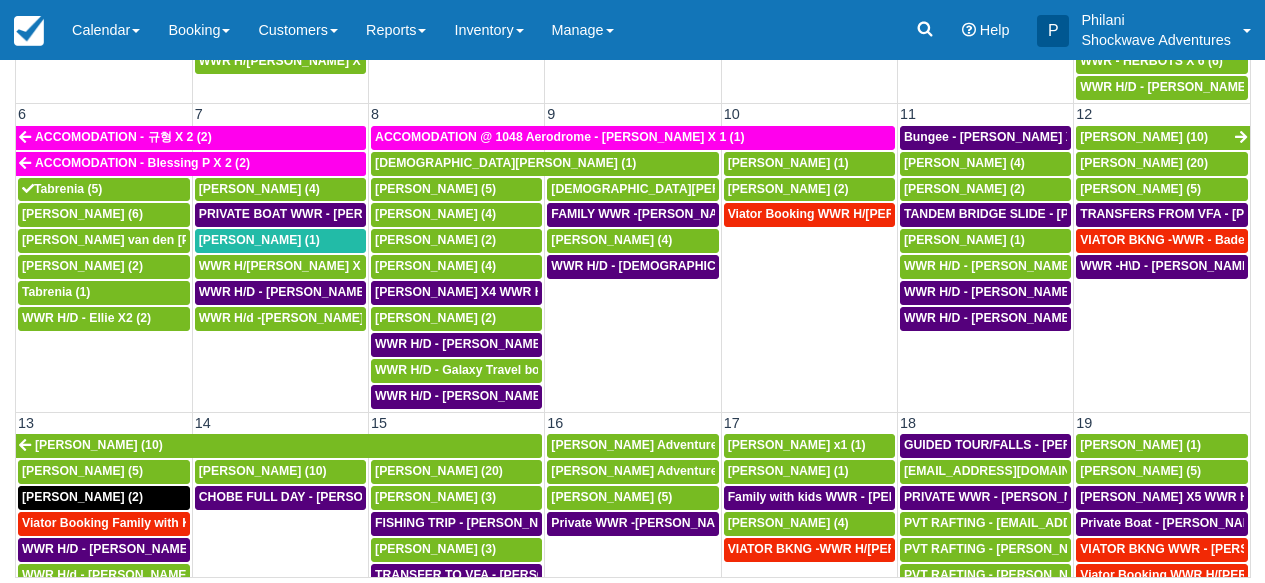 scroll, scrollTop: 319, scrollLeft: 0, axis: vertical 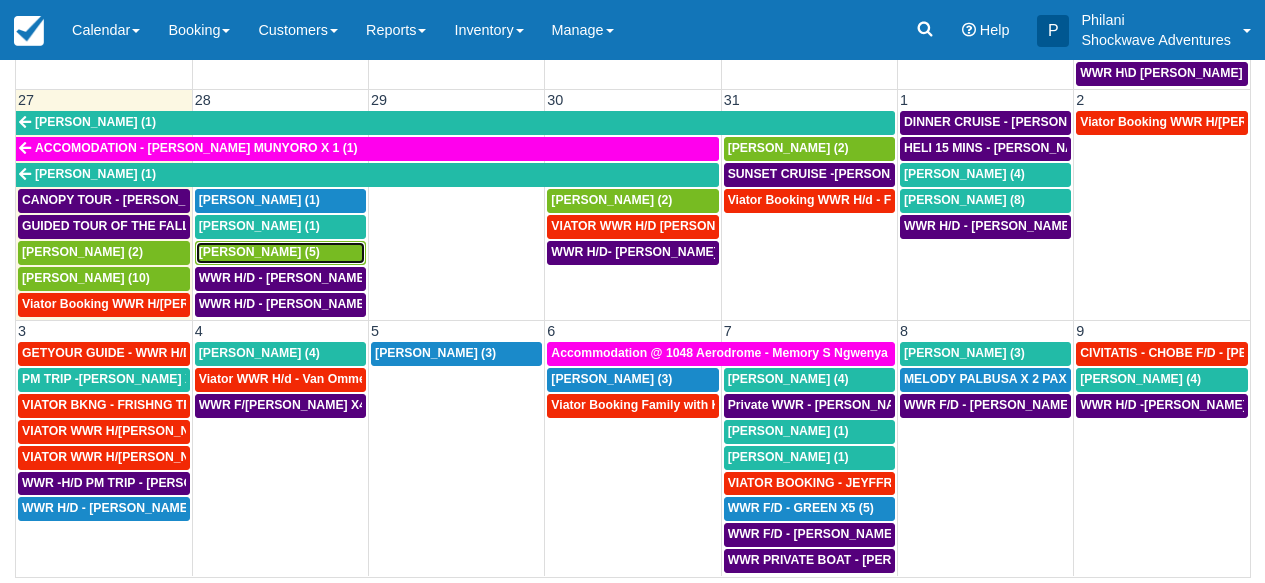 click on "[PERSON_NAME] (5)" at bounding box center [259, 252] 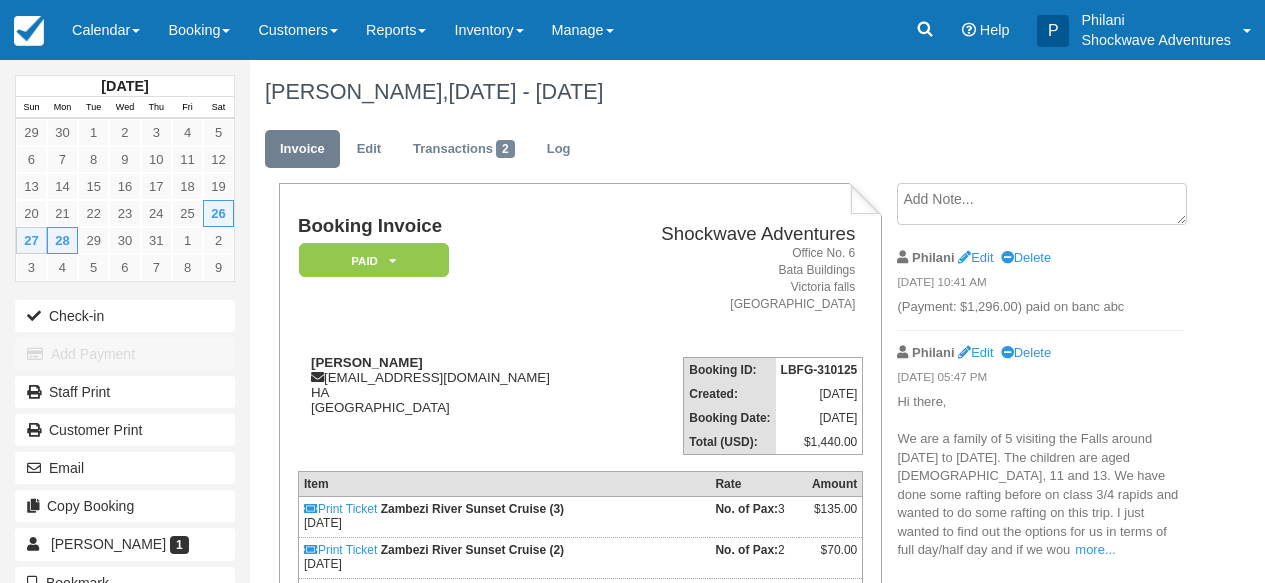 scroll, scrollTop: 0, scrollLeft: 0, axis: both 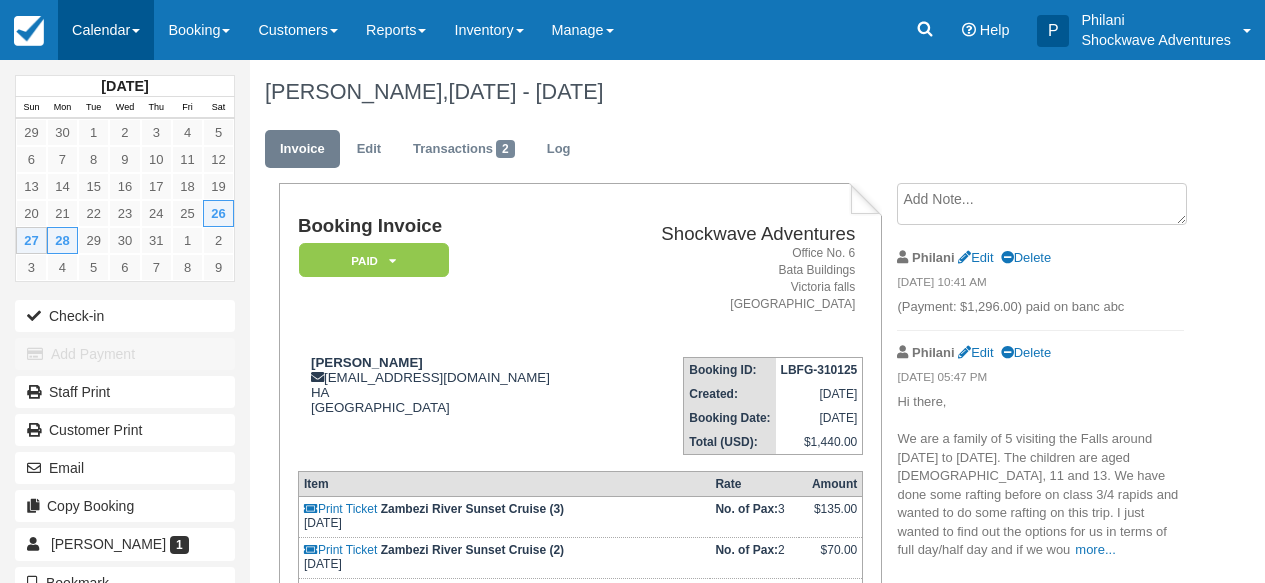 click on "Calendar" at bounding box center (106, 30) 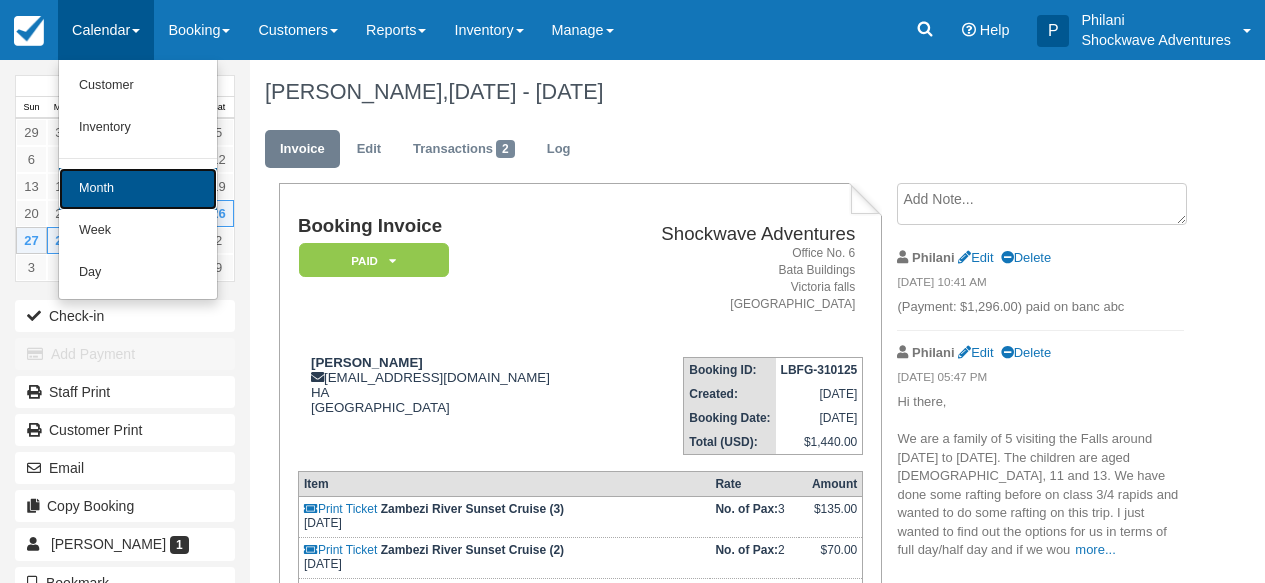 click on "Month" at bounding box center (138, 189) 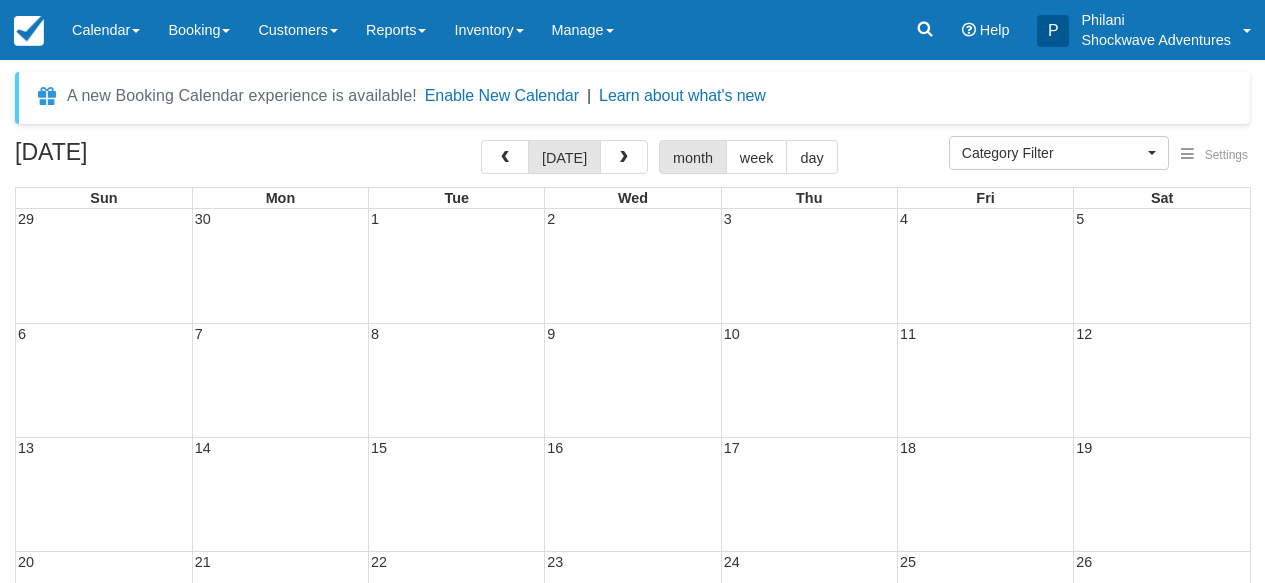 select 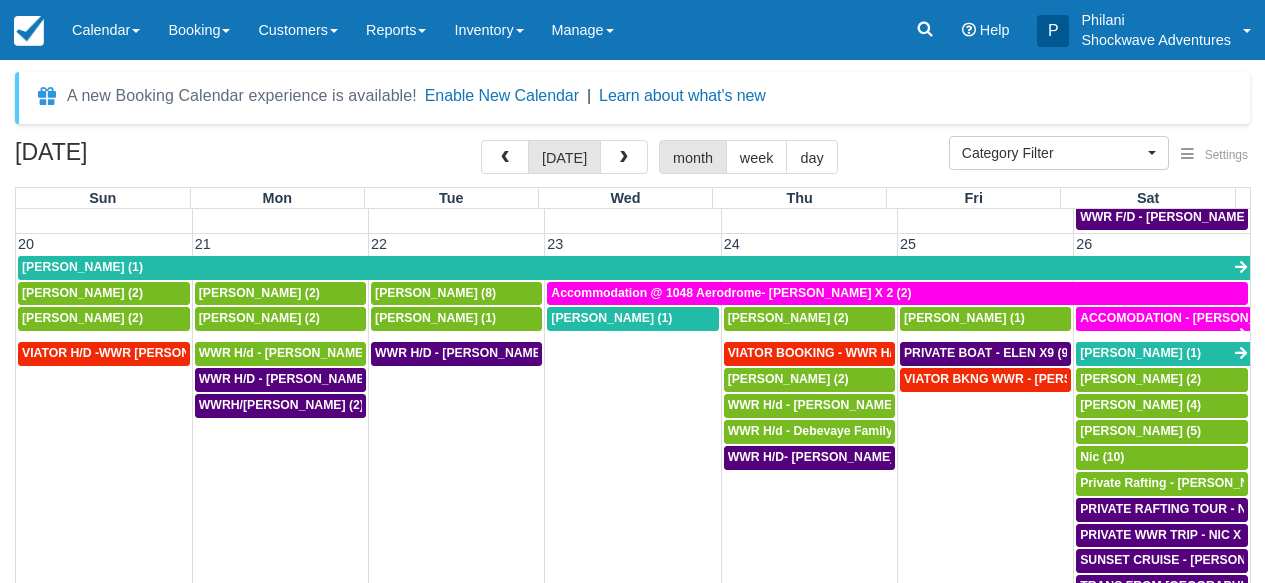 scroll, scrollTop: 1079, scrollLeft: 0, axis: vertical 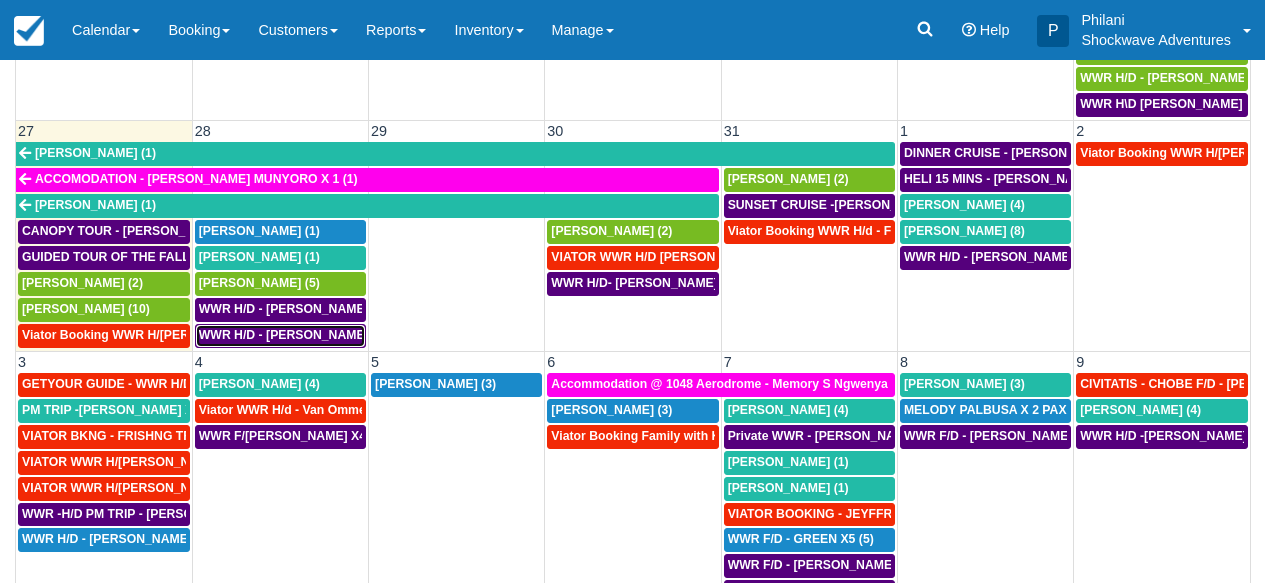 click on "WWR H/D - [PERSON_NAME] X5 (5)" at bounding box center [302, 335] 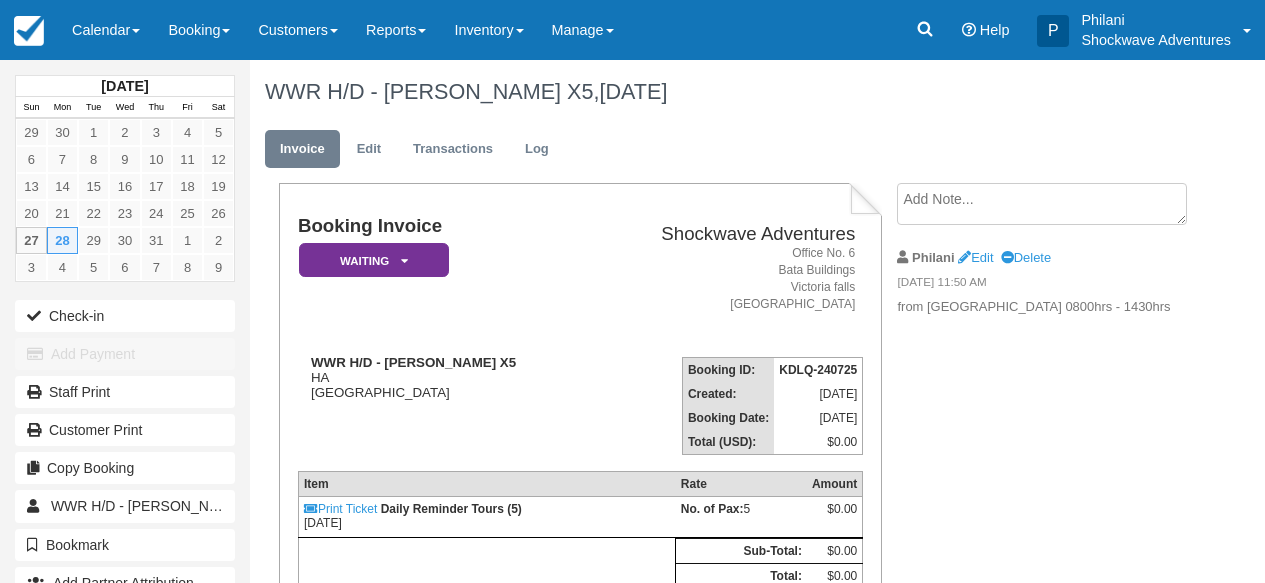 scroll, scrollTop: 0, scrollLeft: 0, axis: both 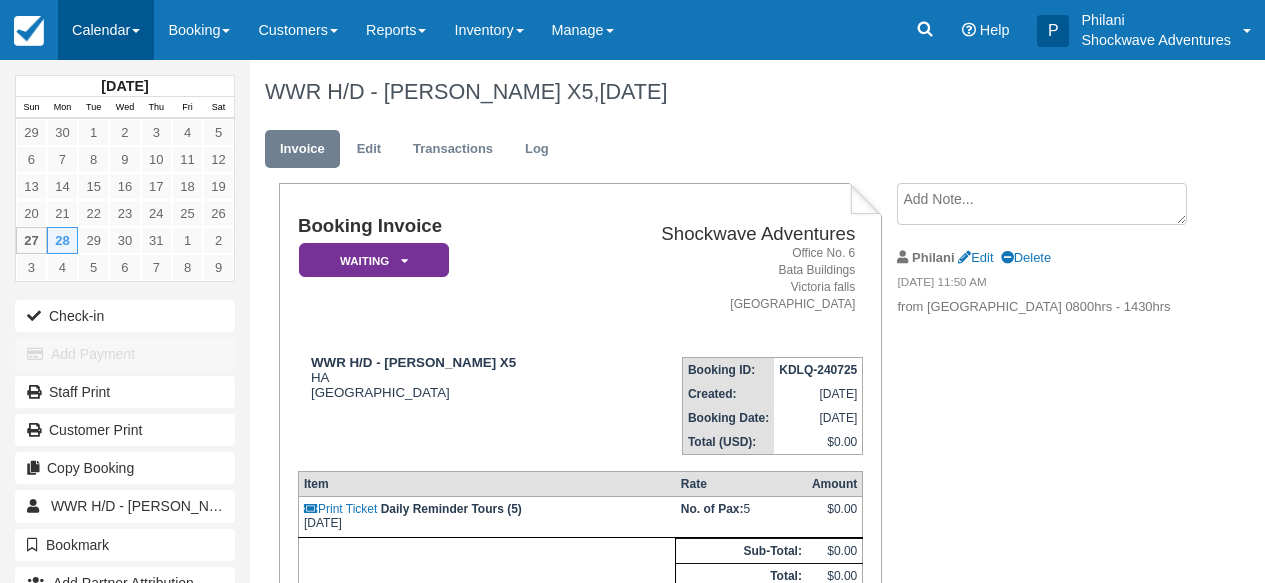 click on "Calendar" at bounding box center [106, 30] 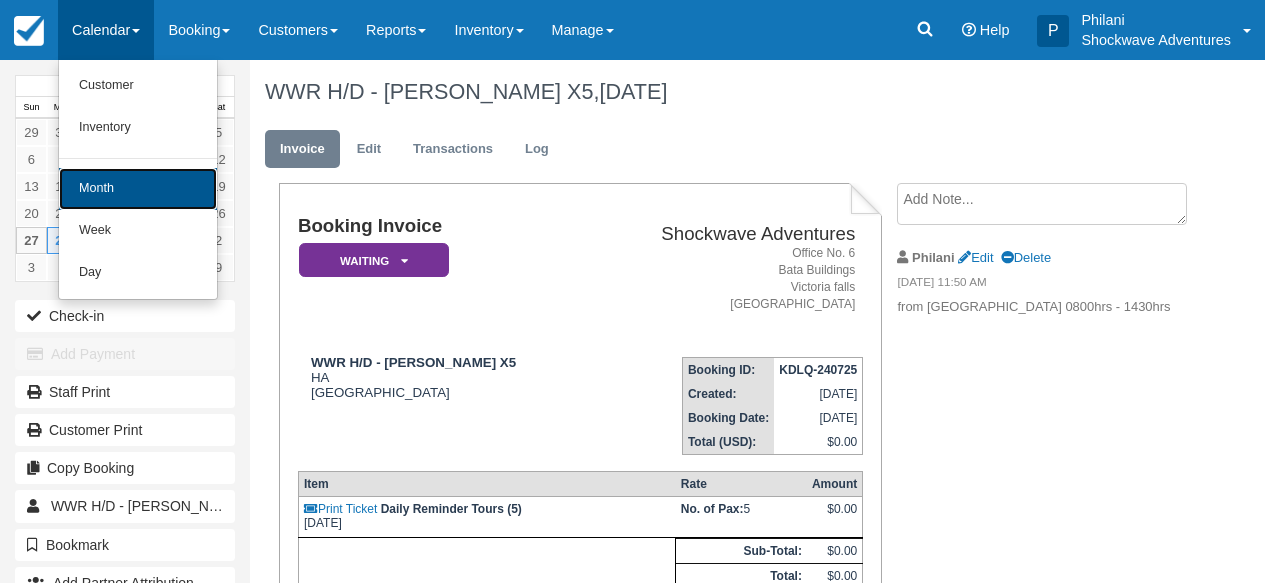 click on "Month" at bounding box center (138, 189) 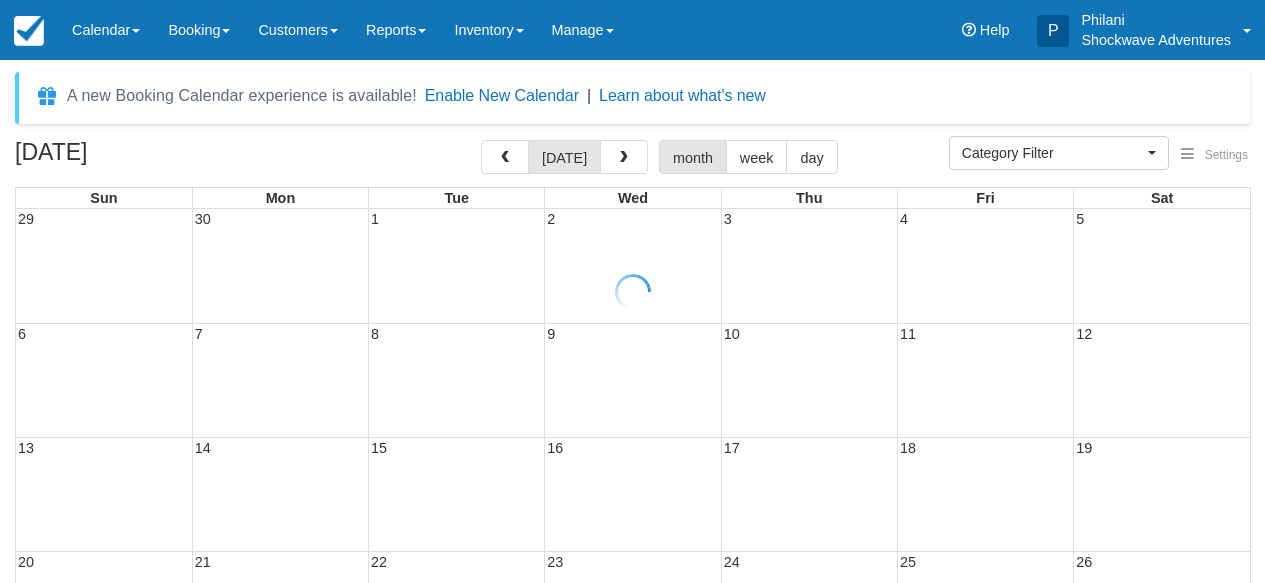 select 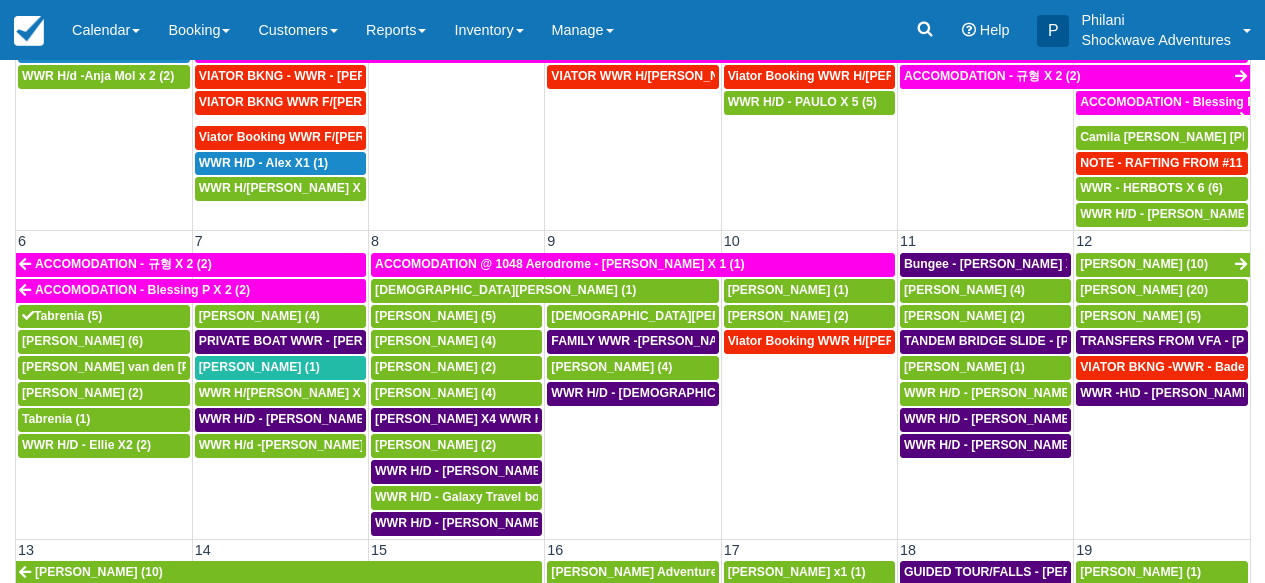 scroll, scrollTop: 319, scrollLeft: 0, axis: vertical 